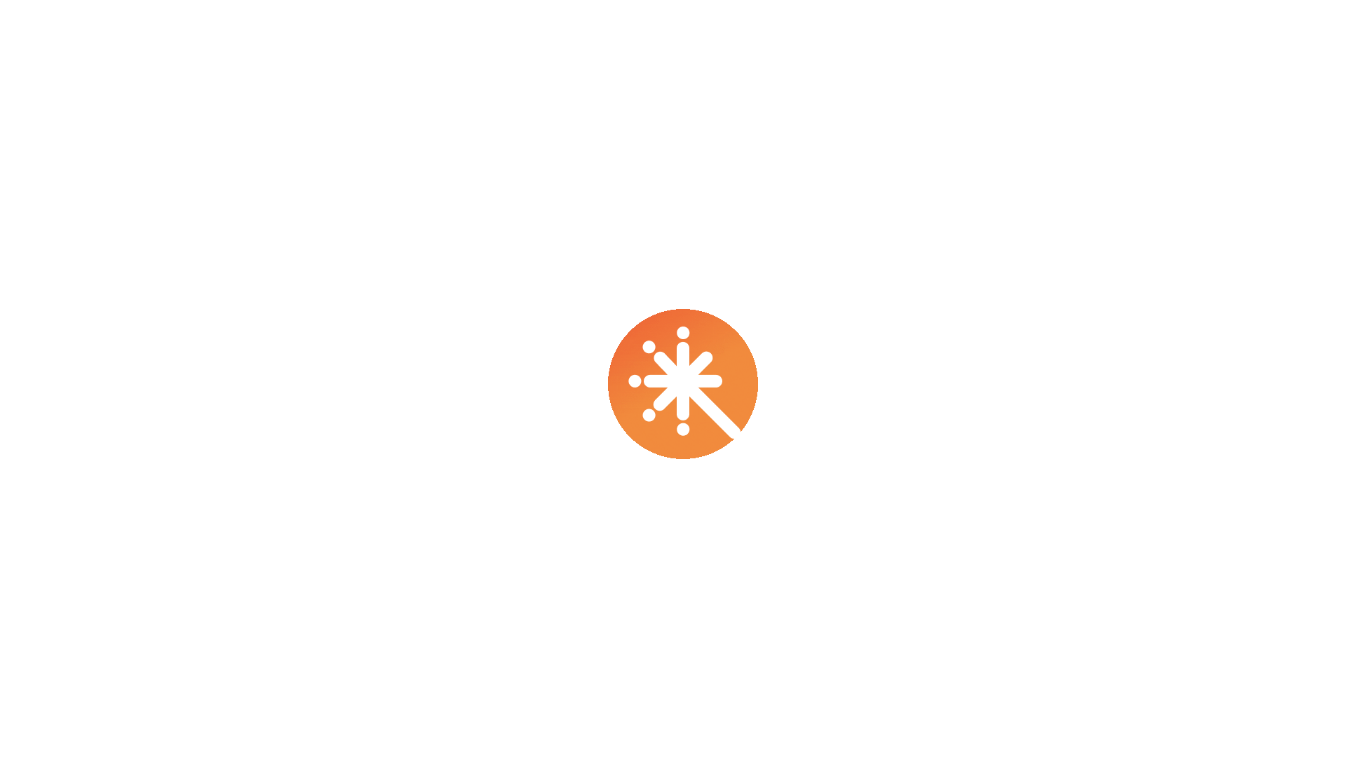 scroll, scrollTop: 0, scrollLeft: 0, axis: both 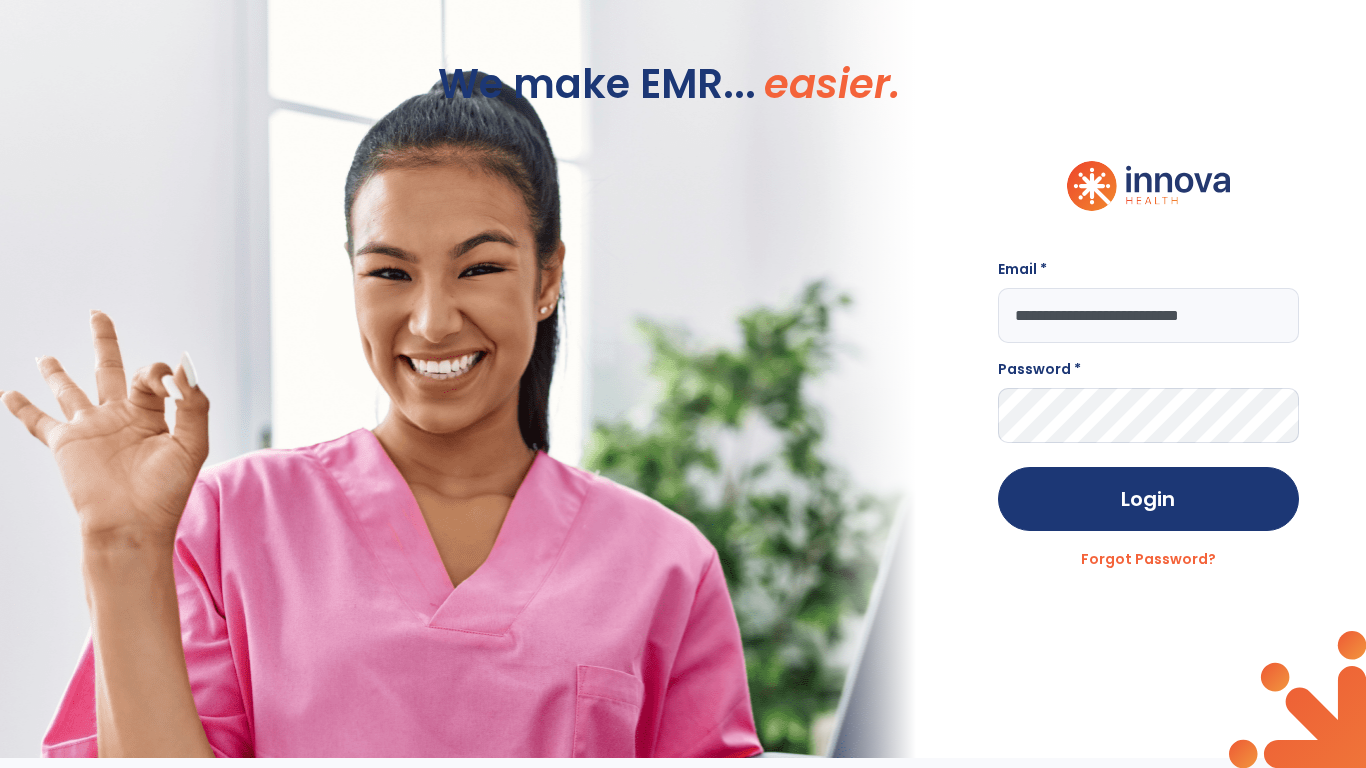 type on "**********" 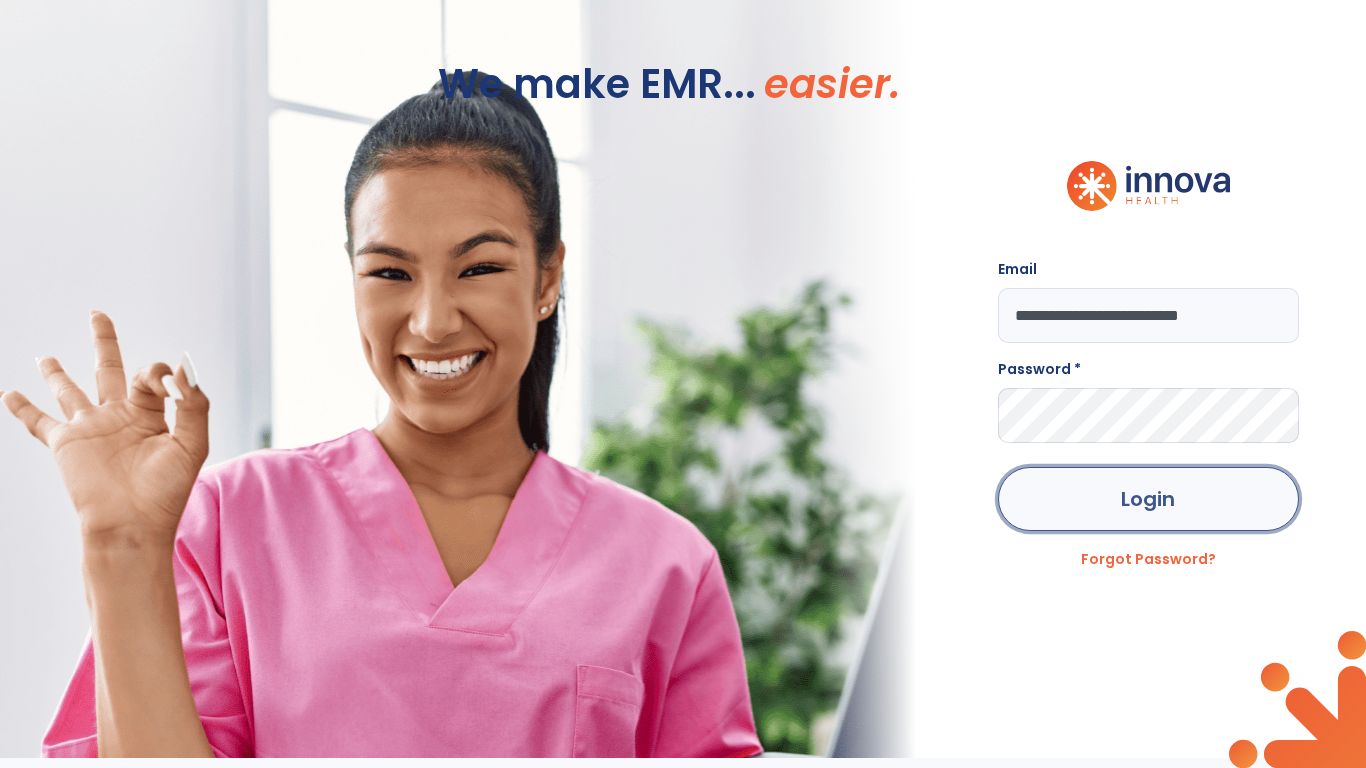 click on "Login" 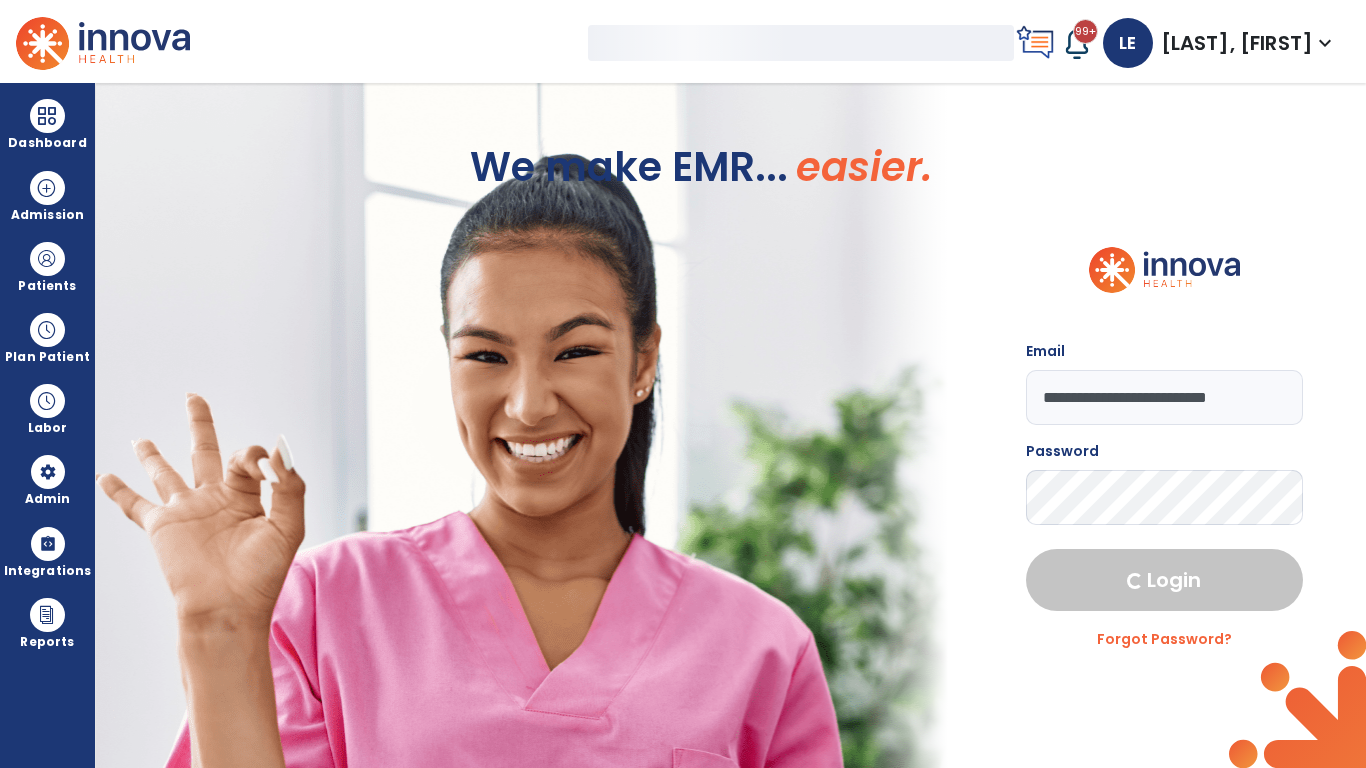 select on "***" 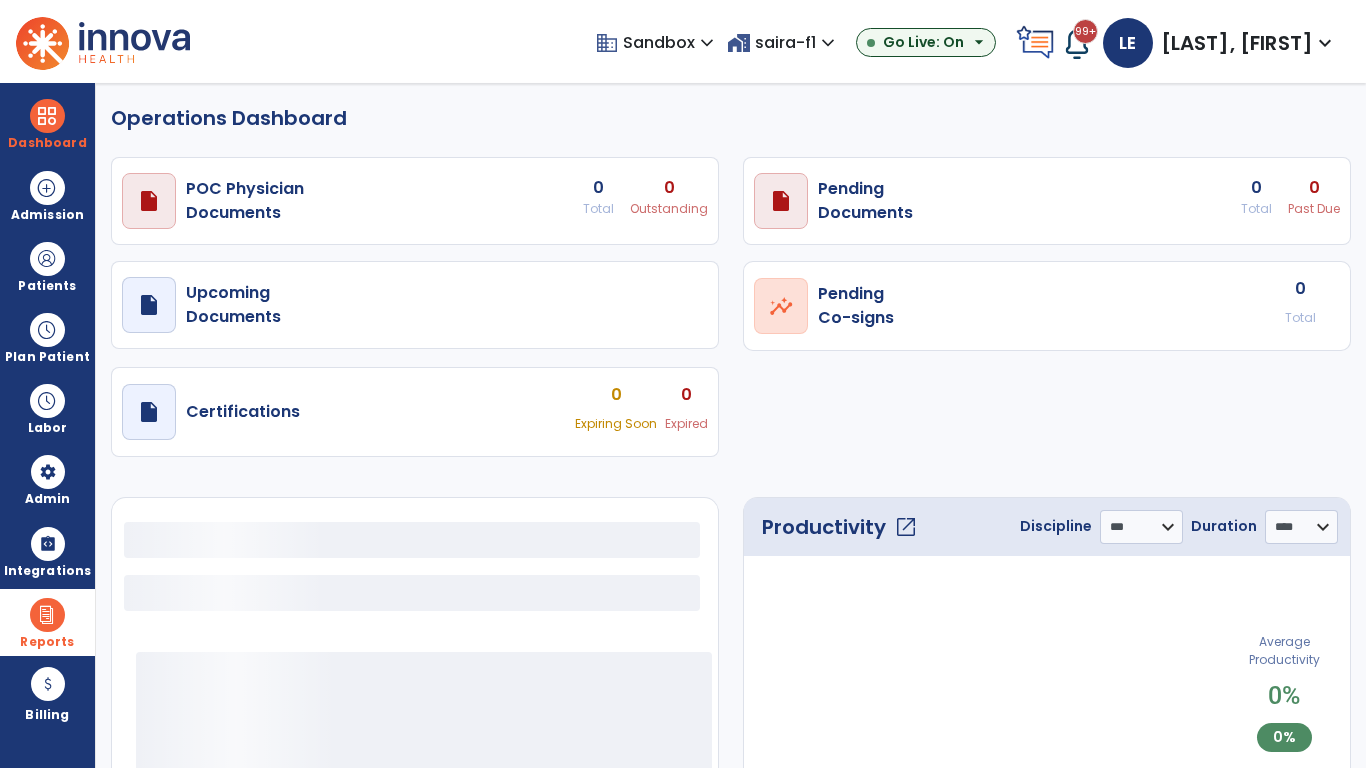 click at bounding box center [47, 615] 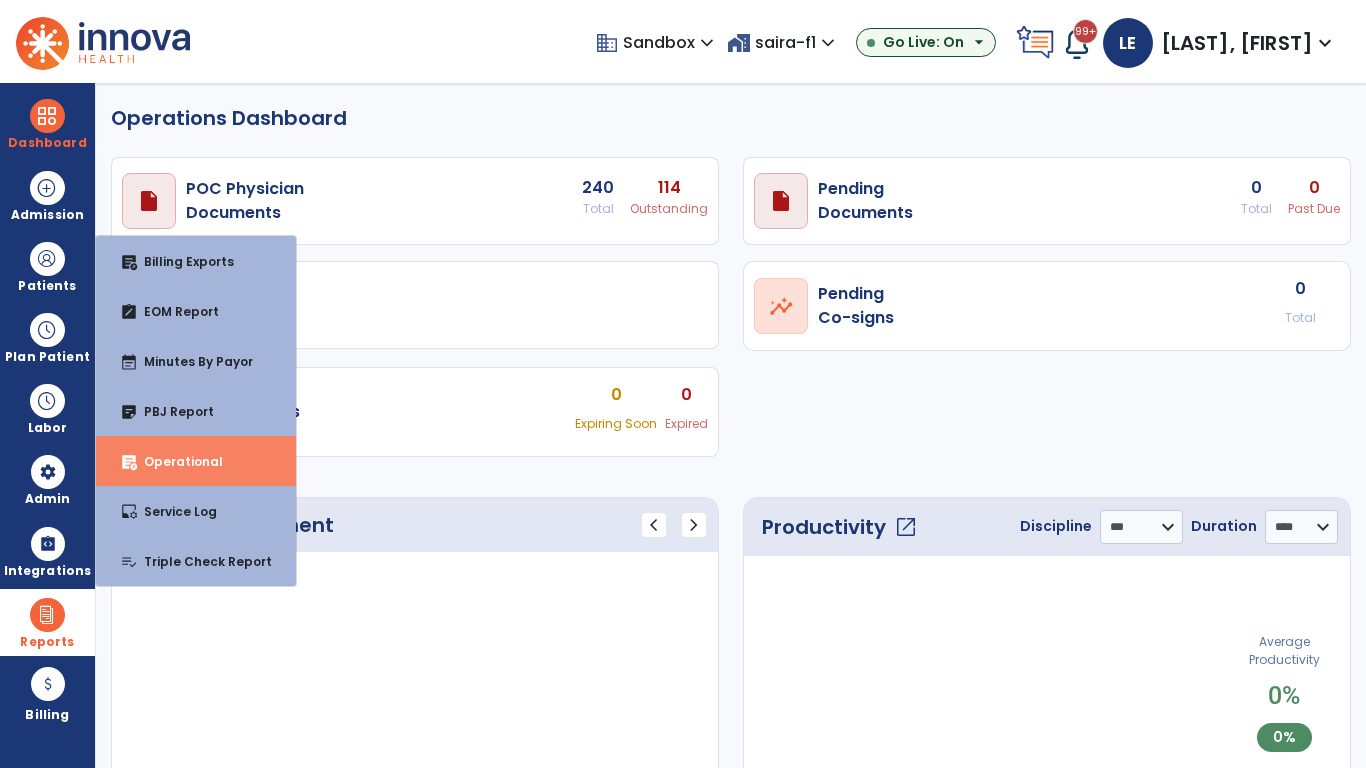 click on "Operational" at bounding box center [175, 461] 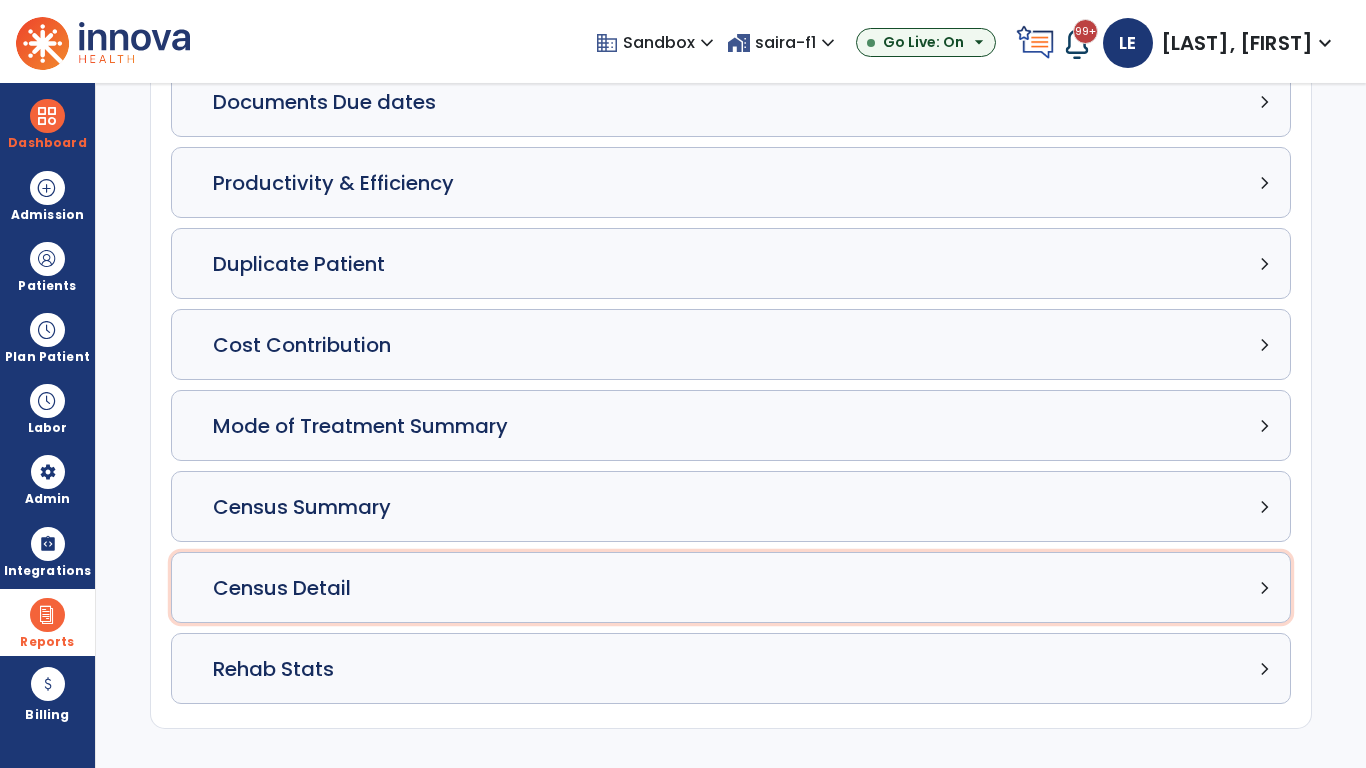 click on "Census Detail chevron_right" 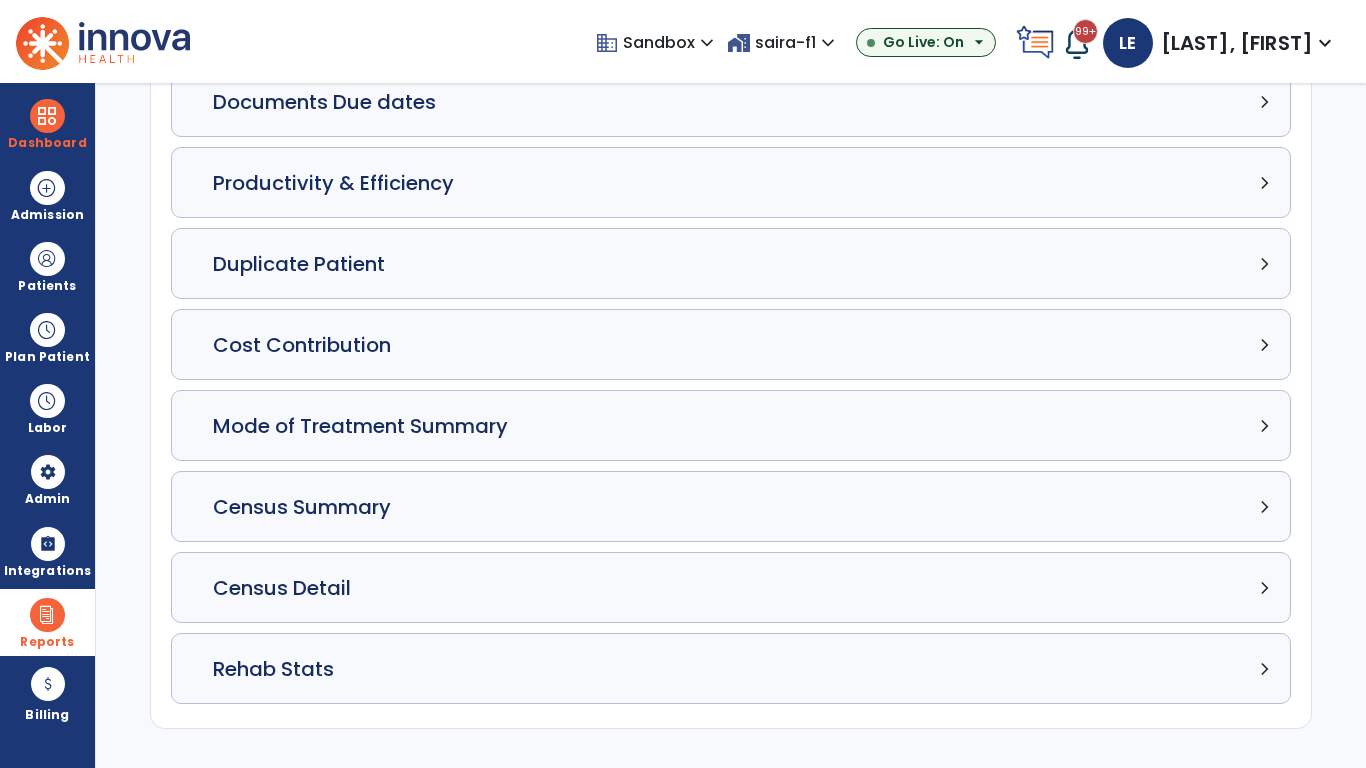 select on "*****" 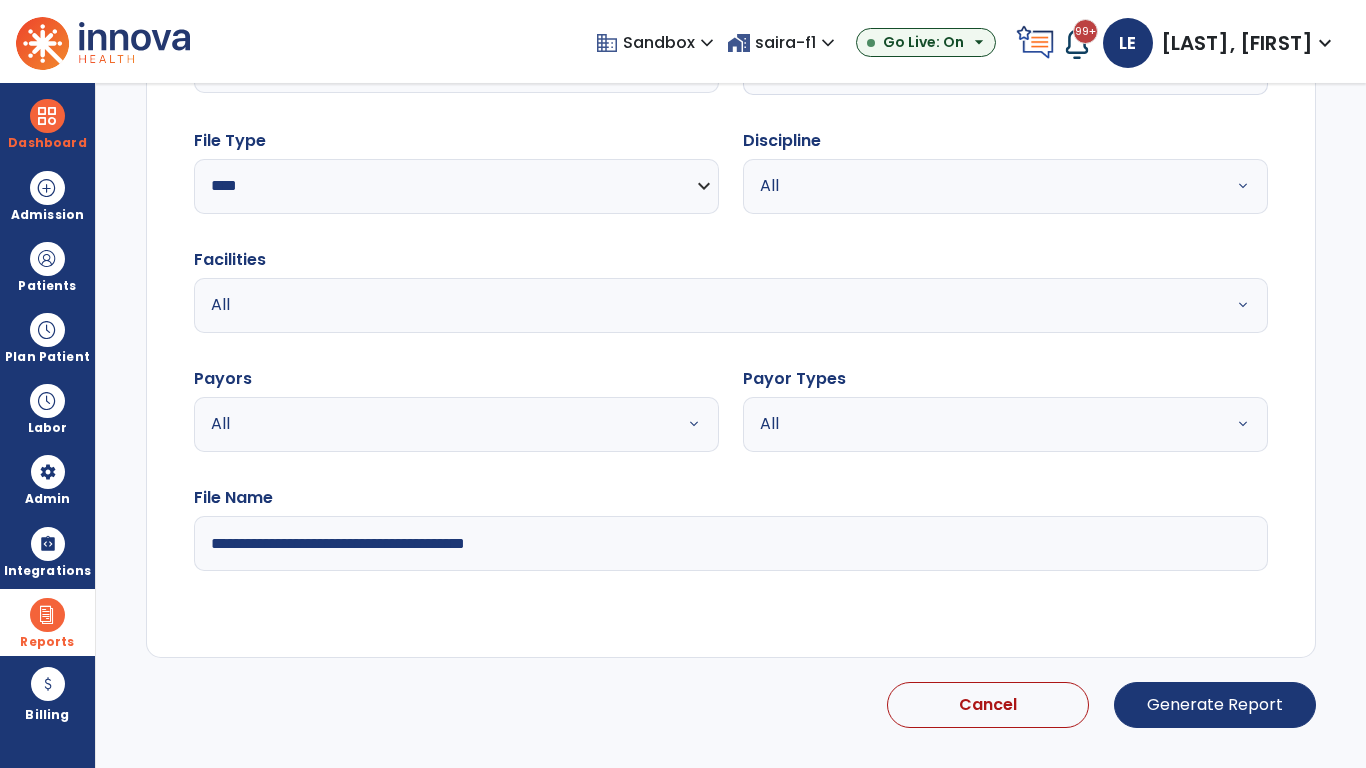 select on "*****" 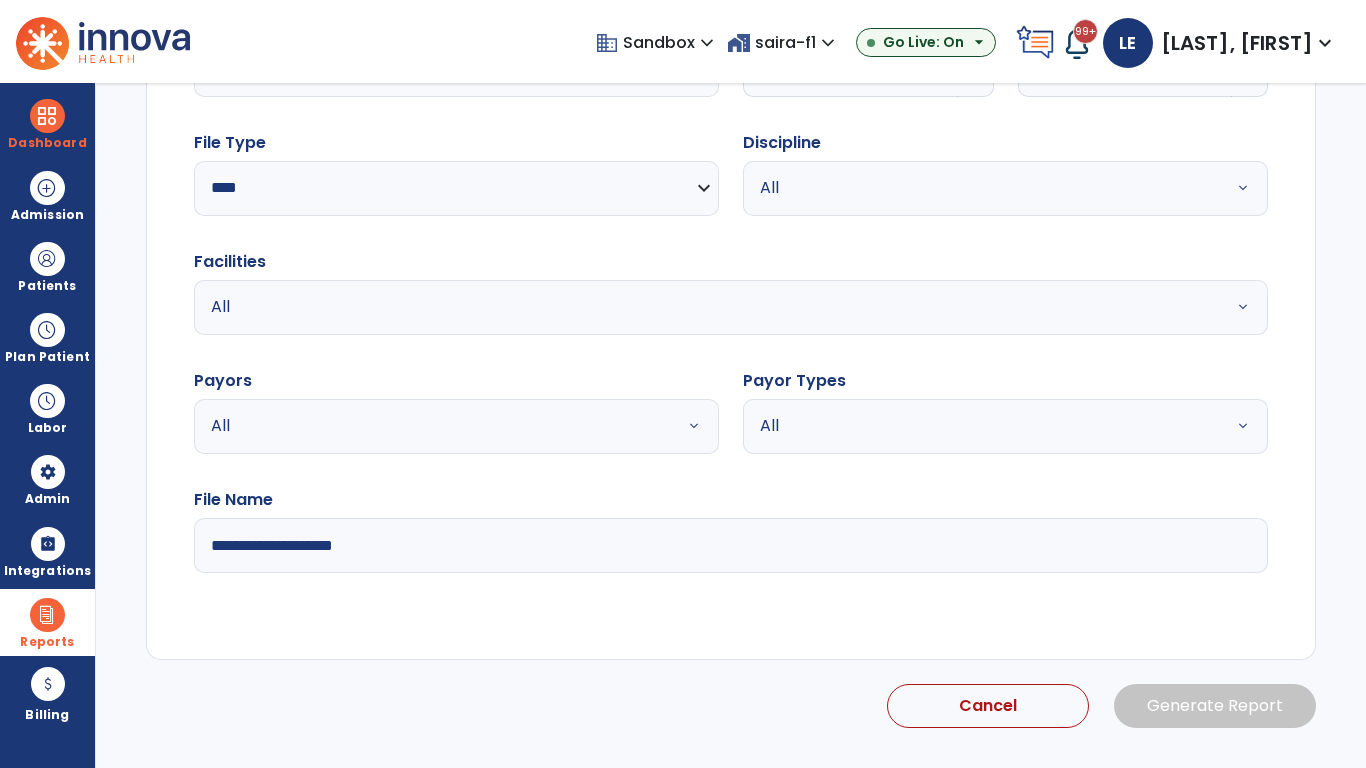click 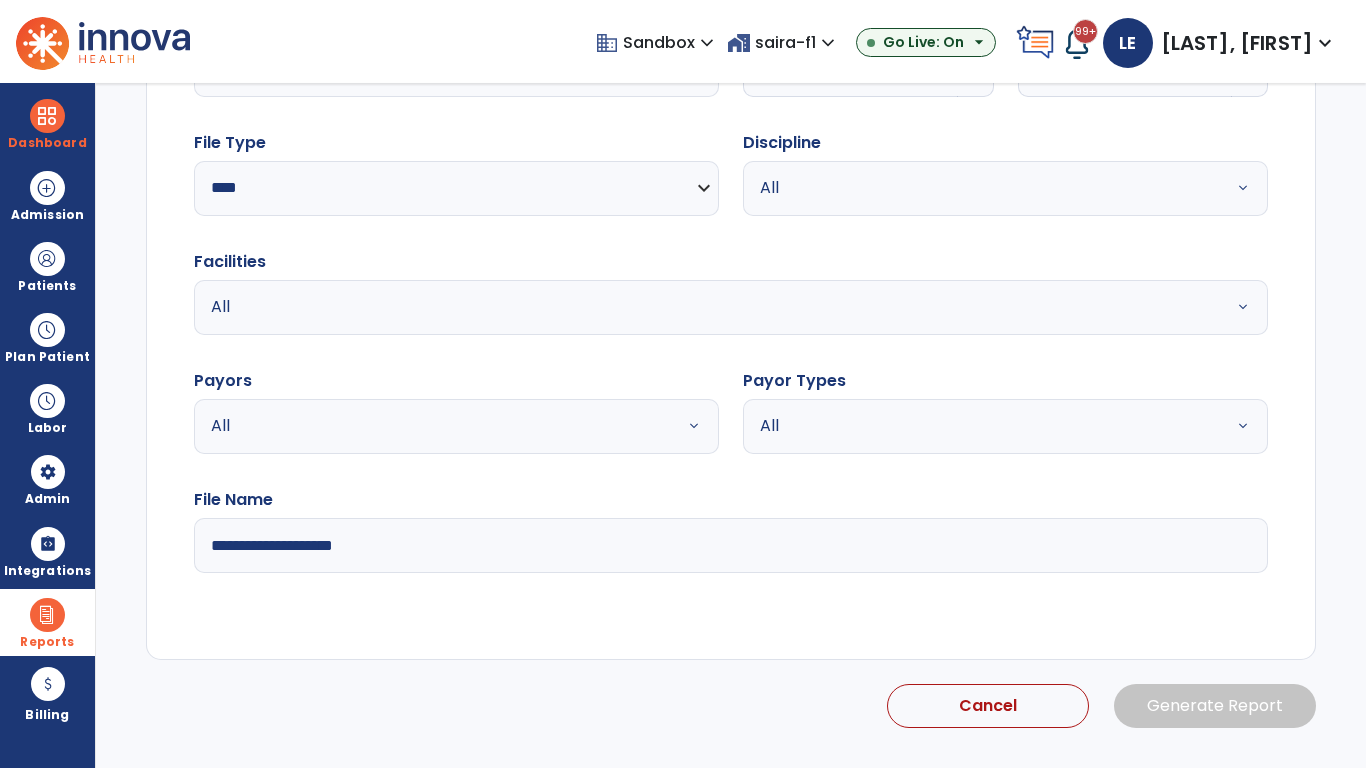 select on "*" 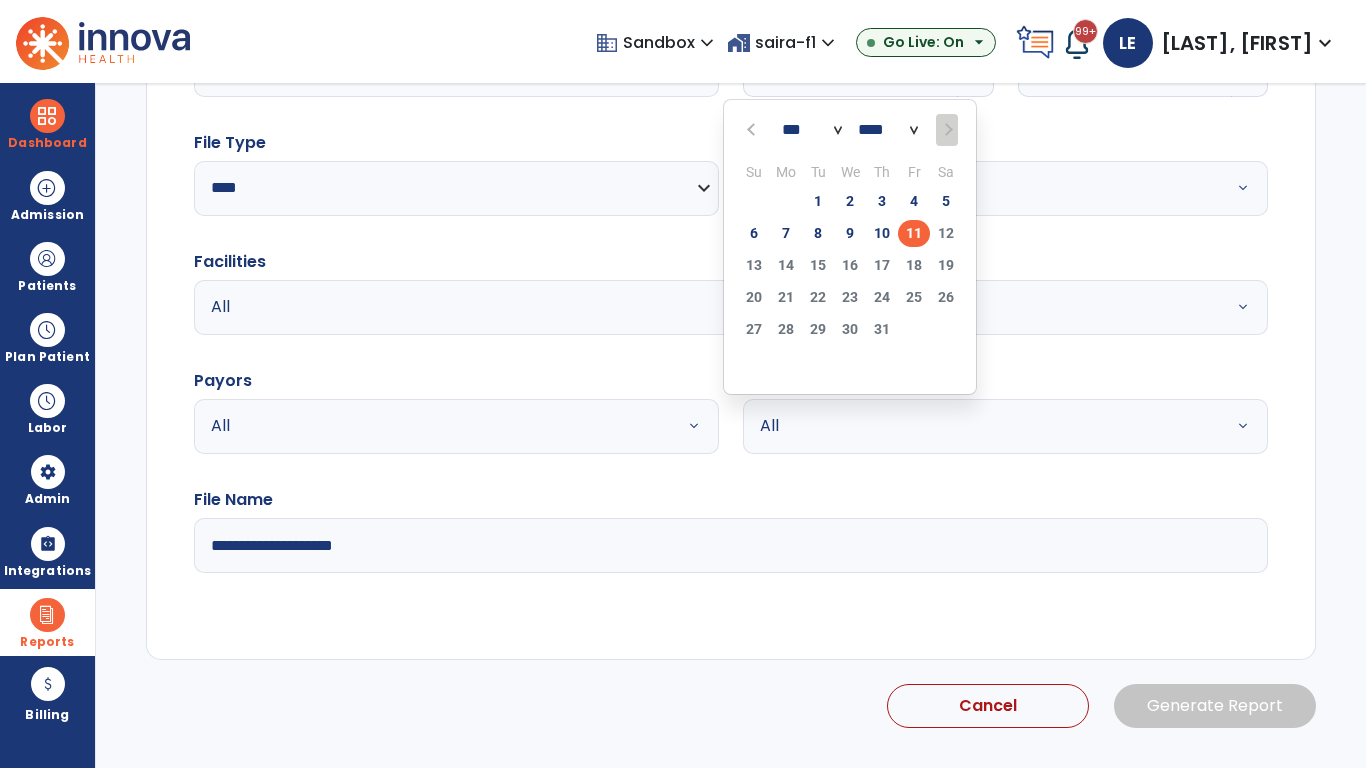 scroll, scrollTop: 192, scrollLeft: 0, axis: vertical 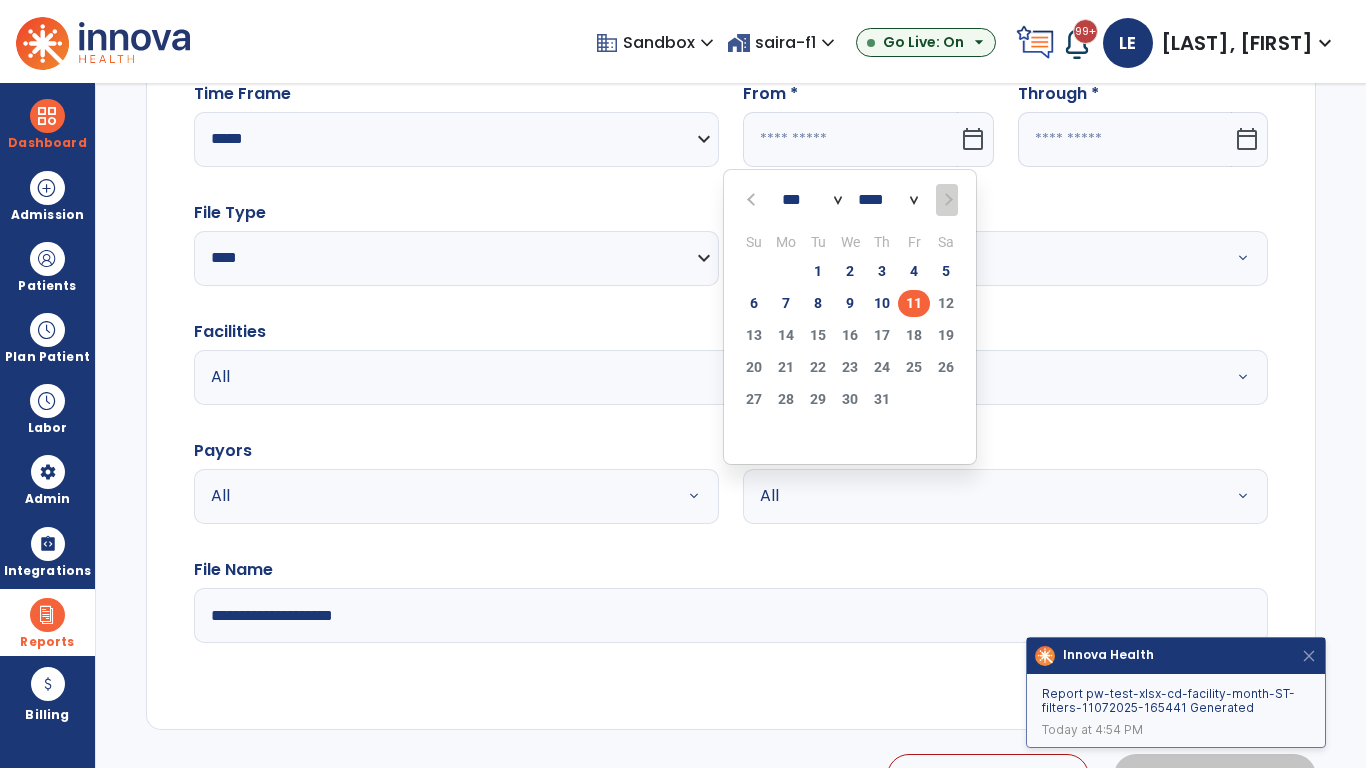 select on "****" 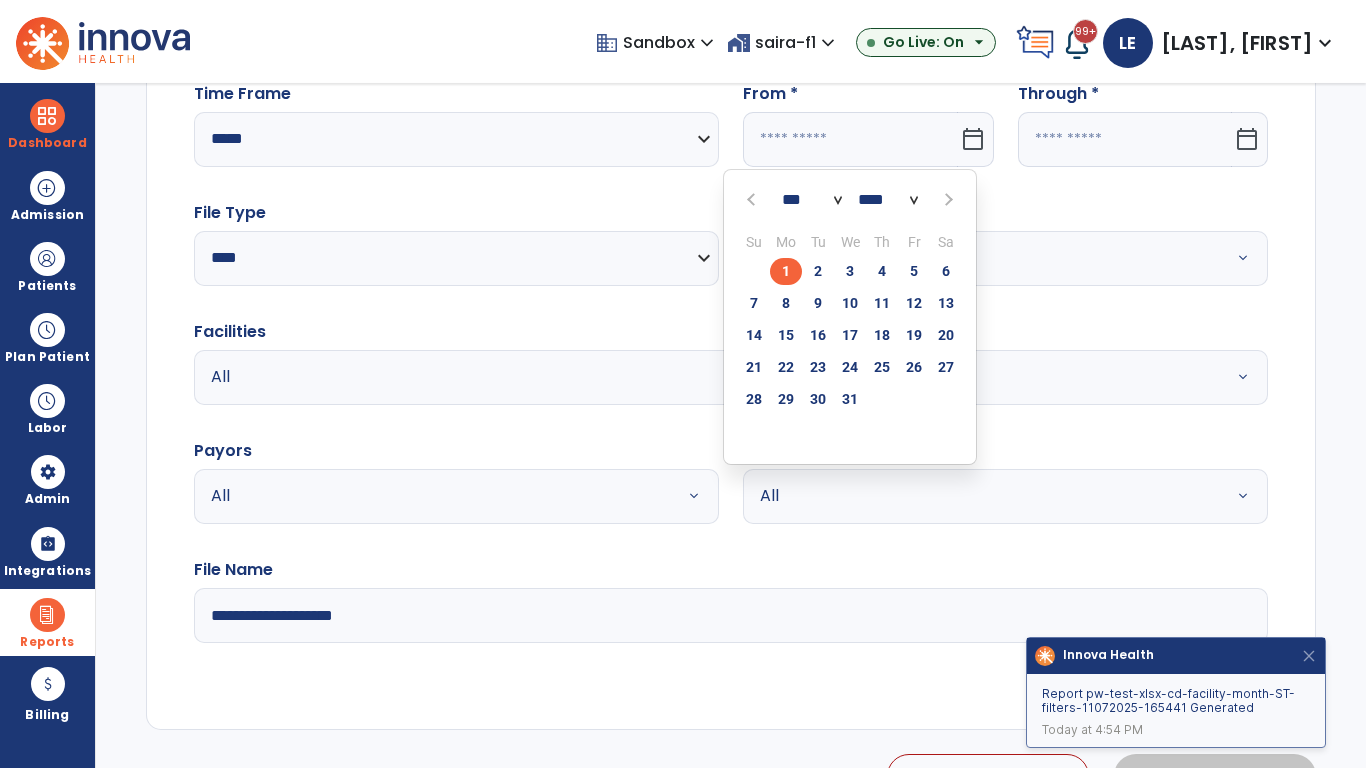 select on "**" 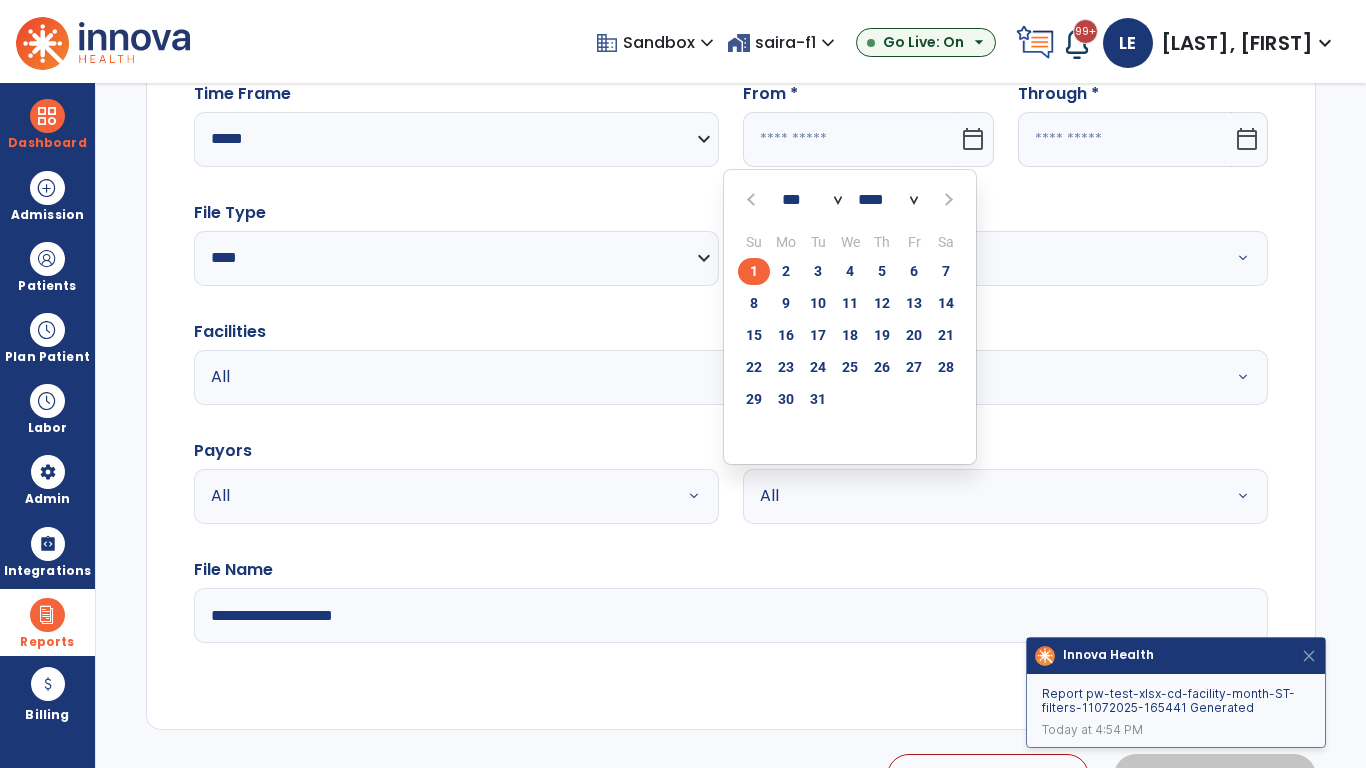 click on "1" 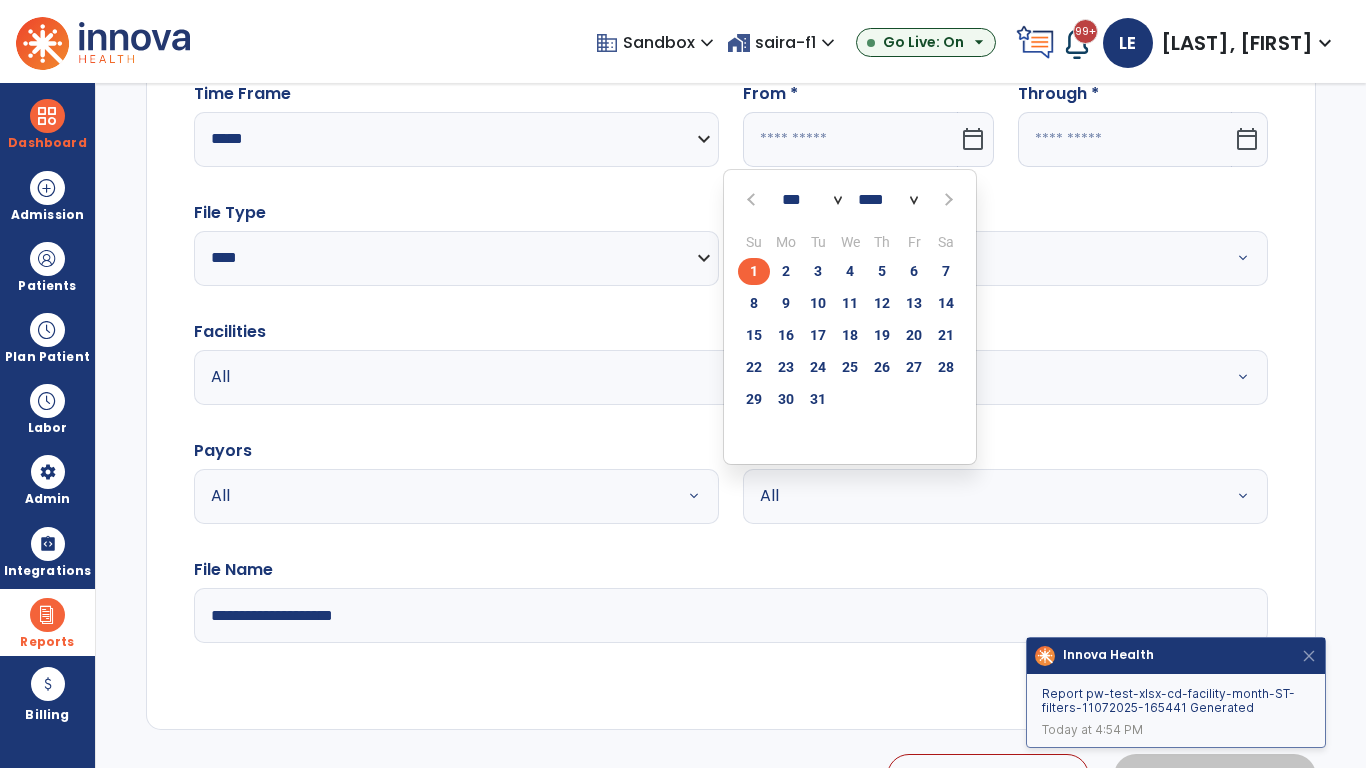 type on "**********" 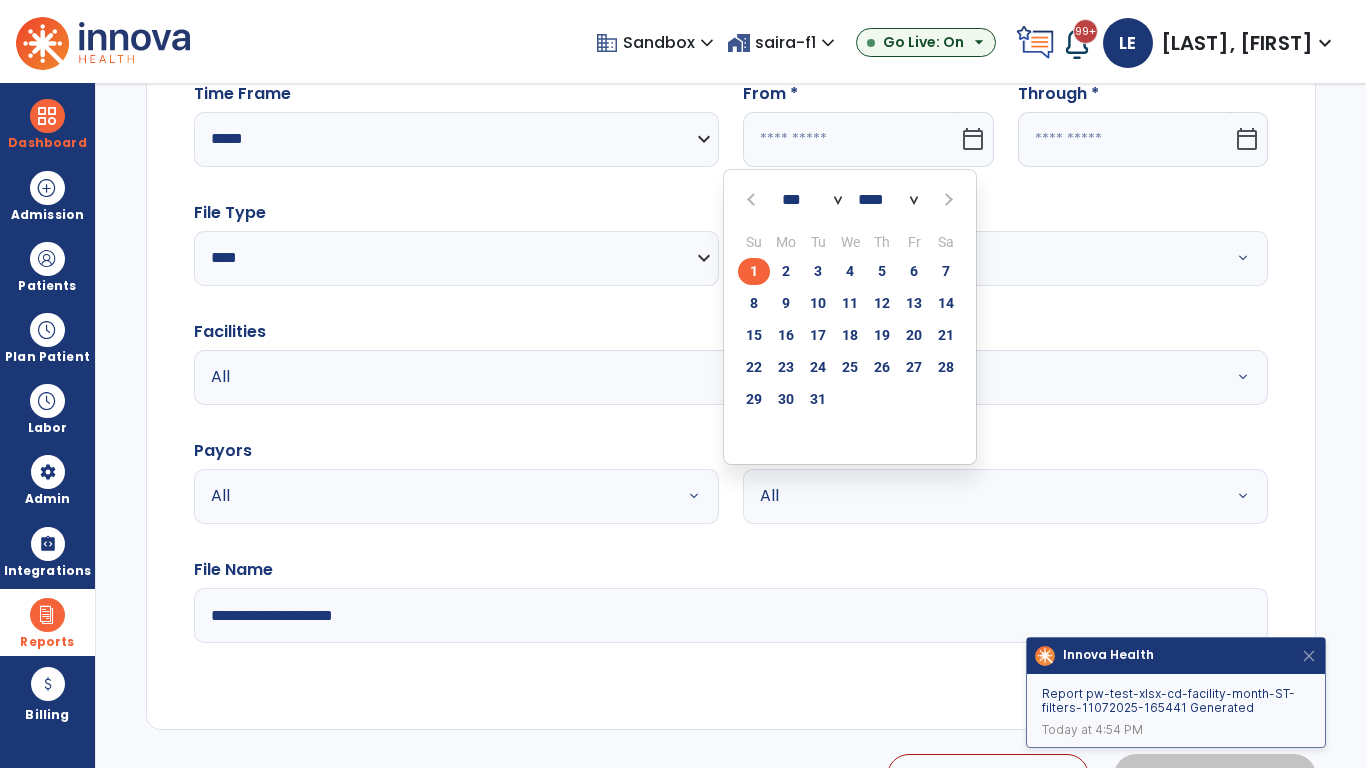 type on "*********" 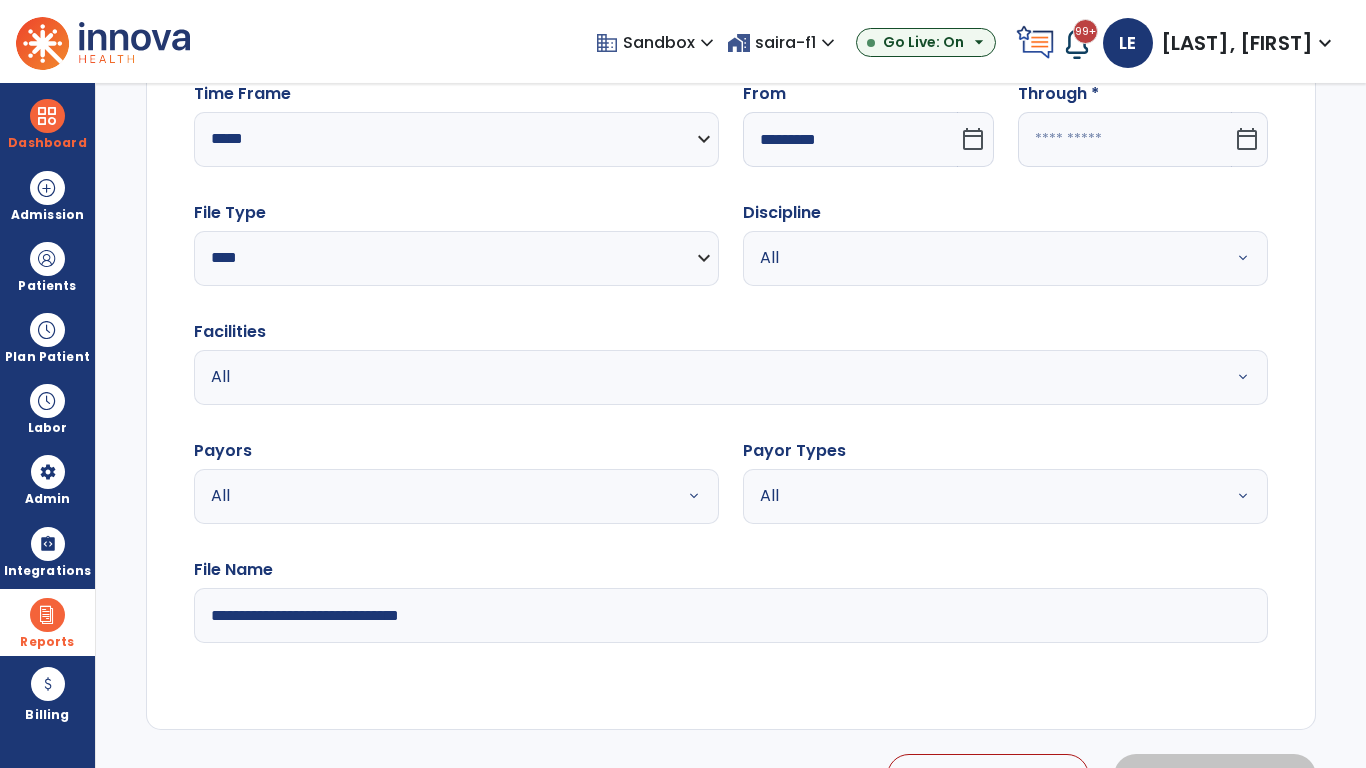 click 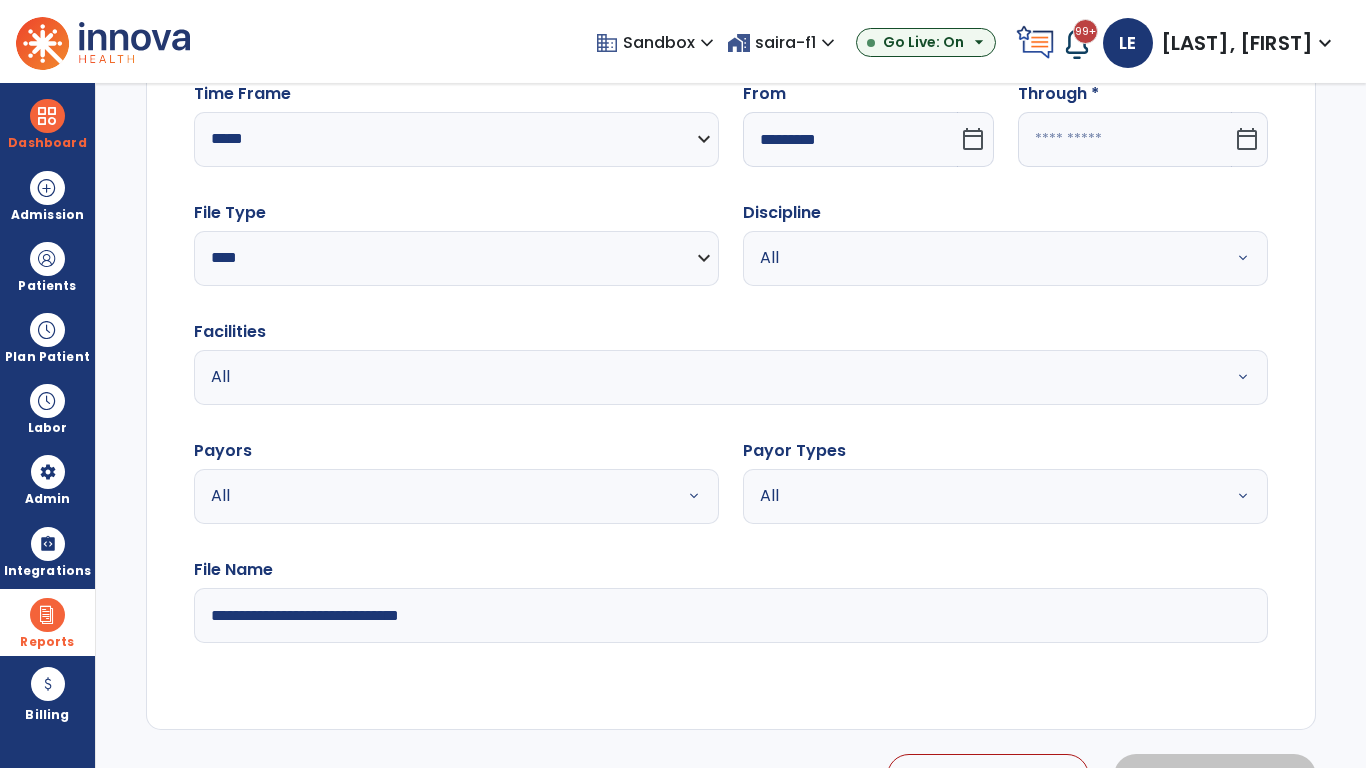 select on "*" 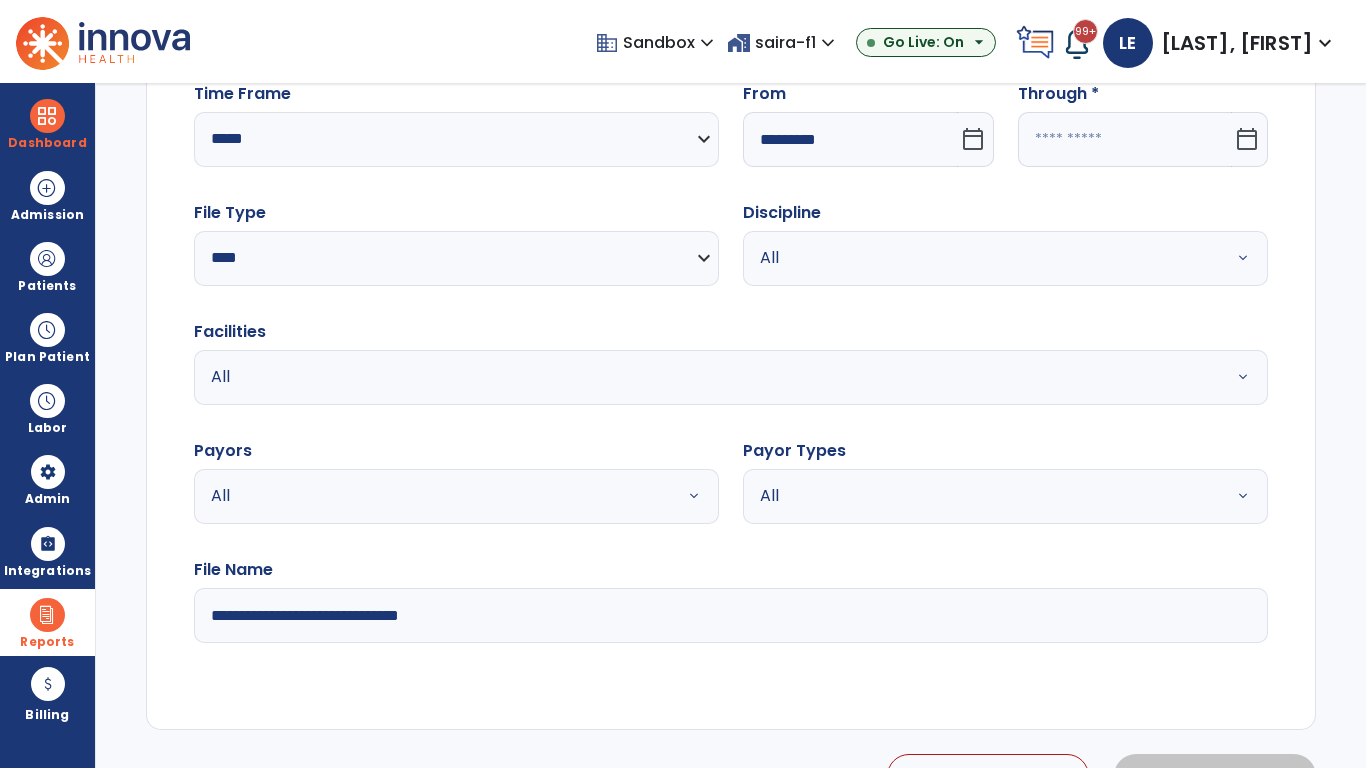 select on "****" 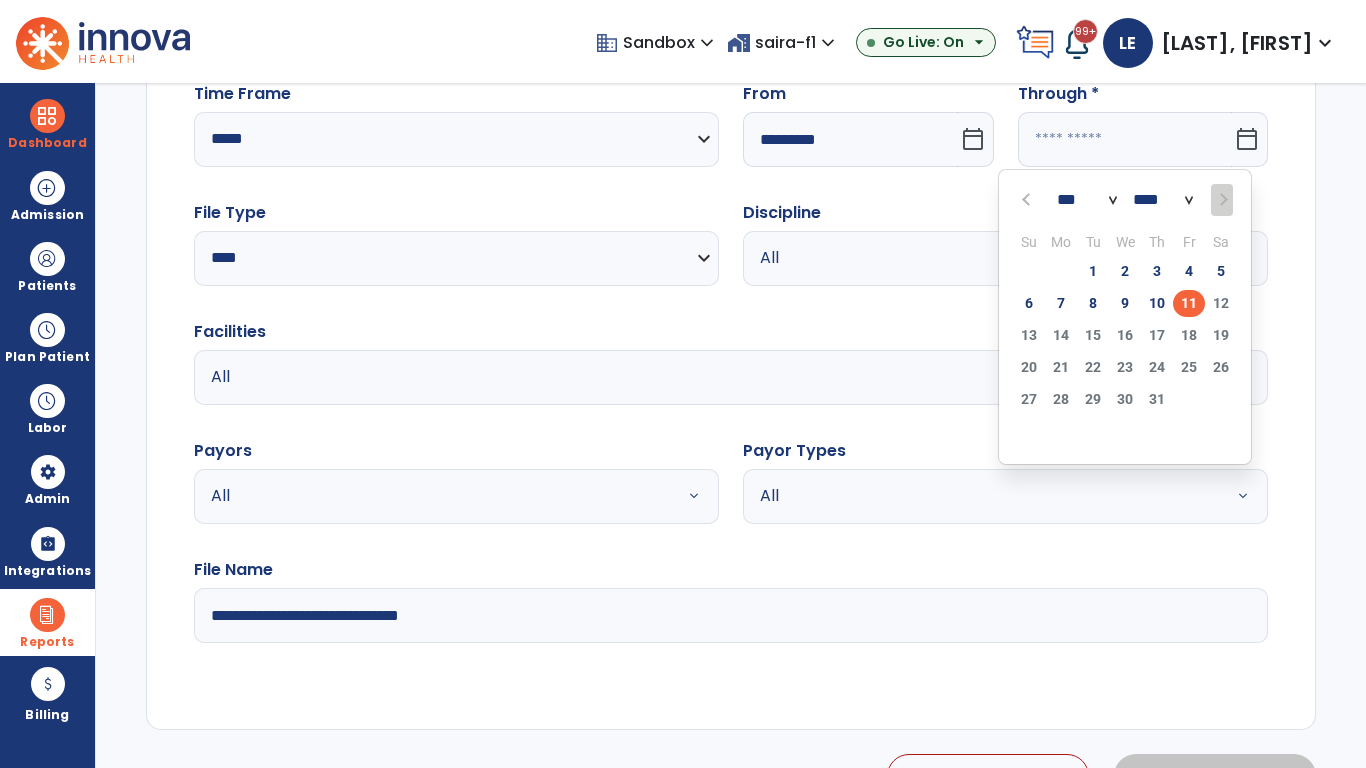 select on "*" 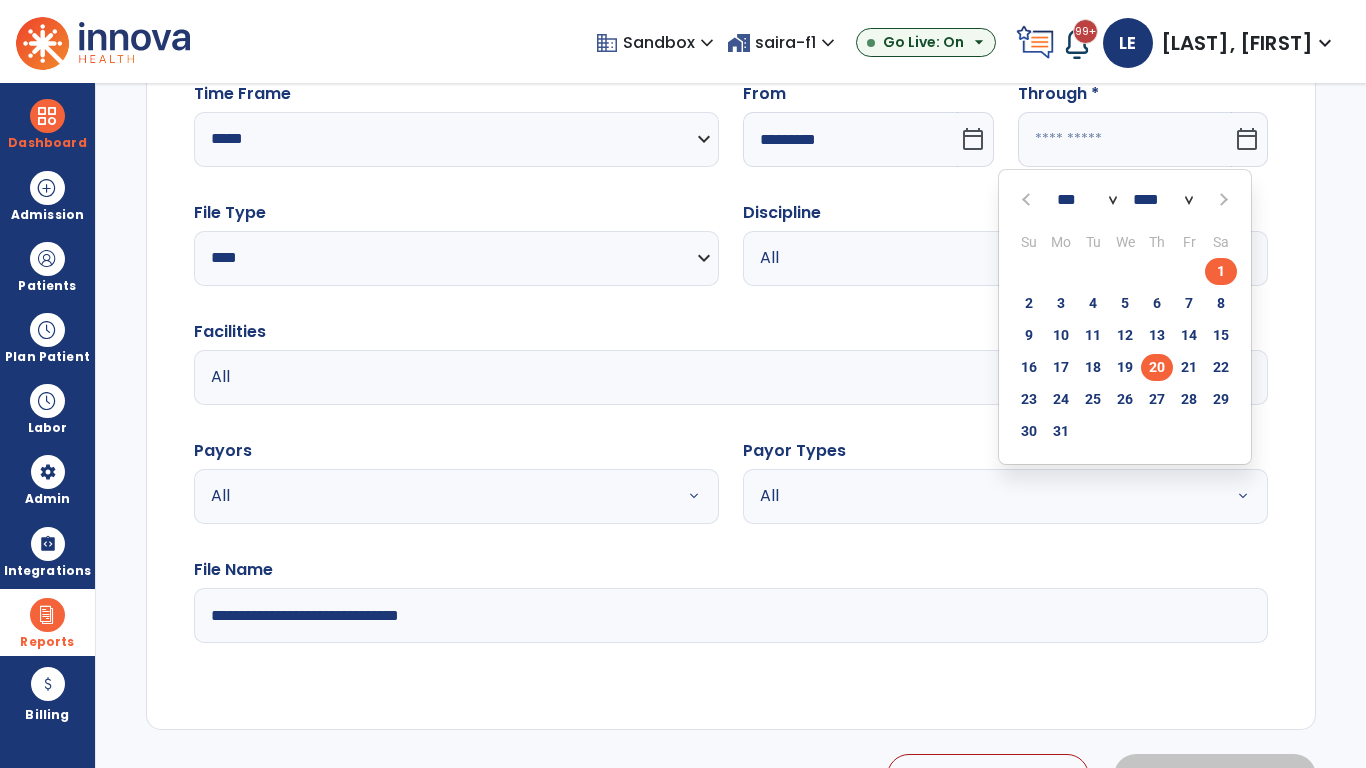 click on "20" 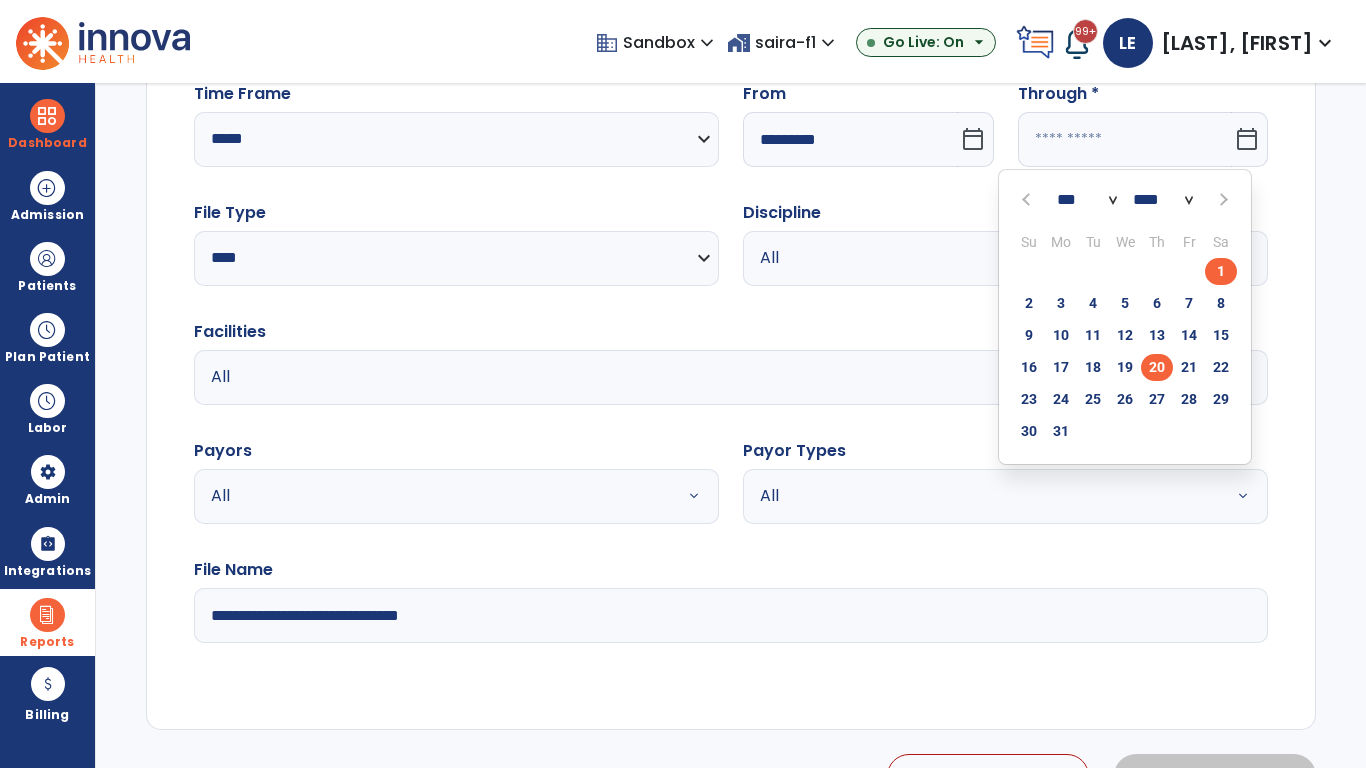 type on "**********" 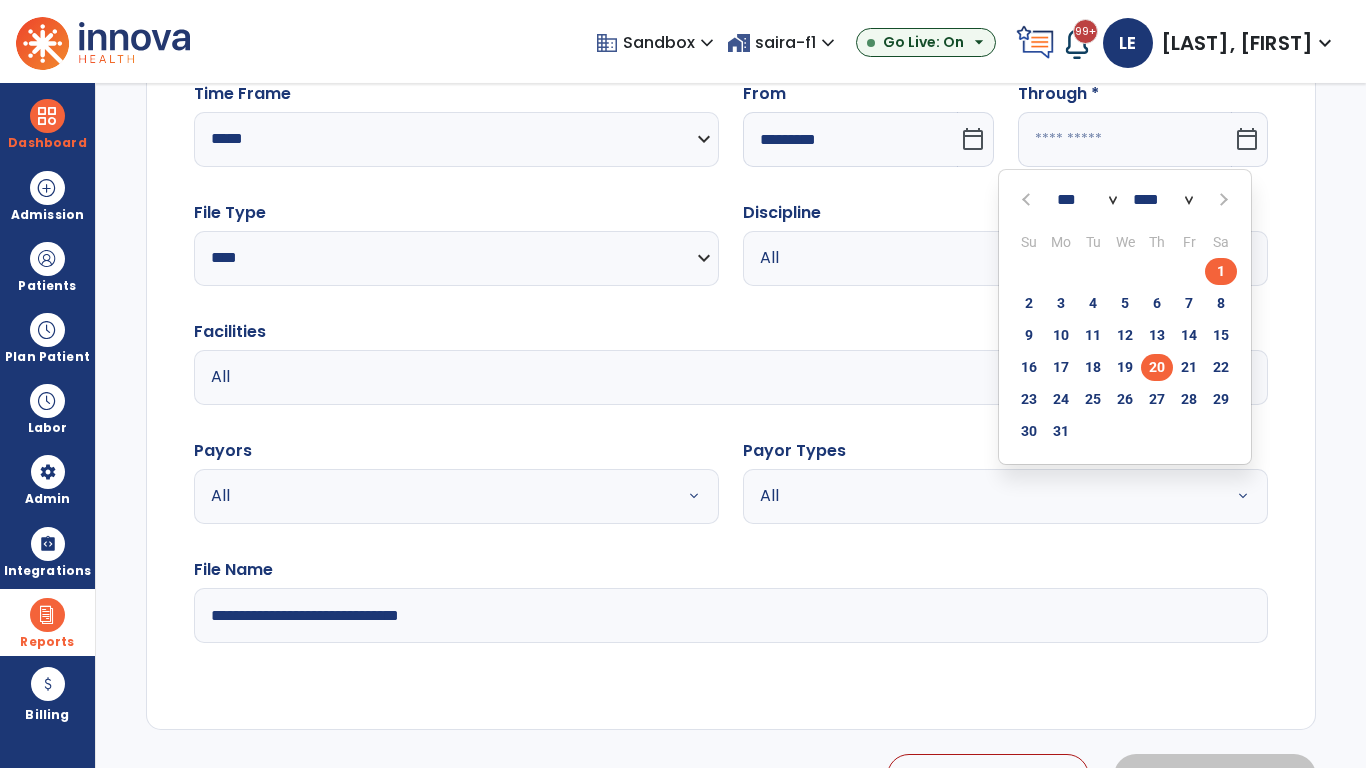 type on "*********" 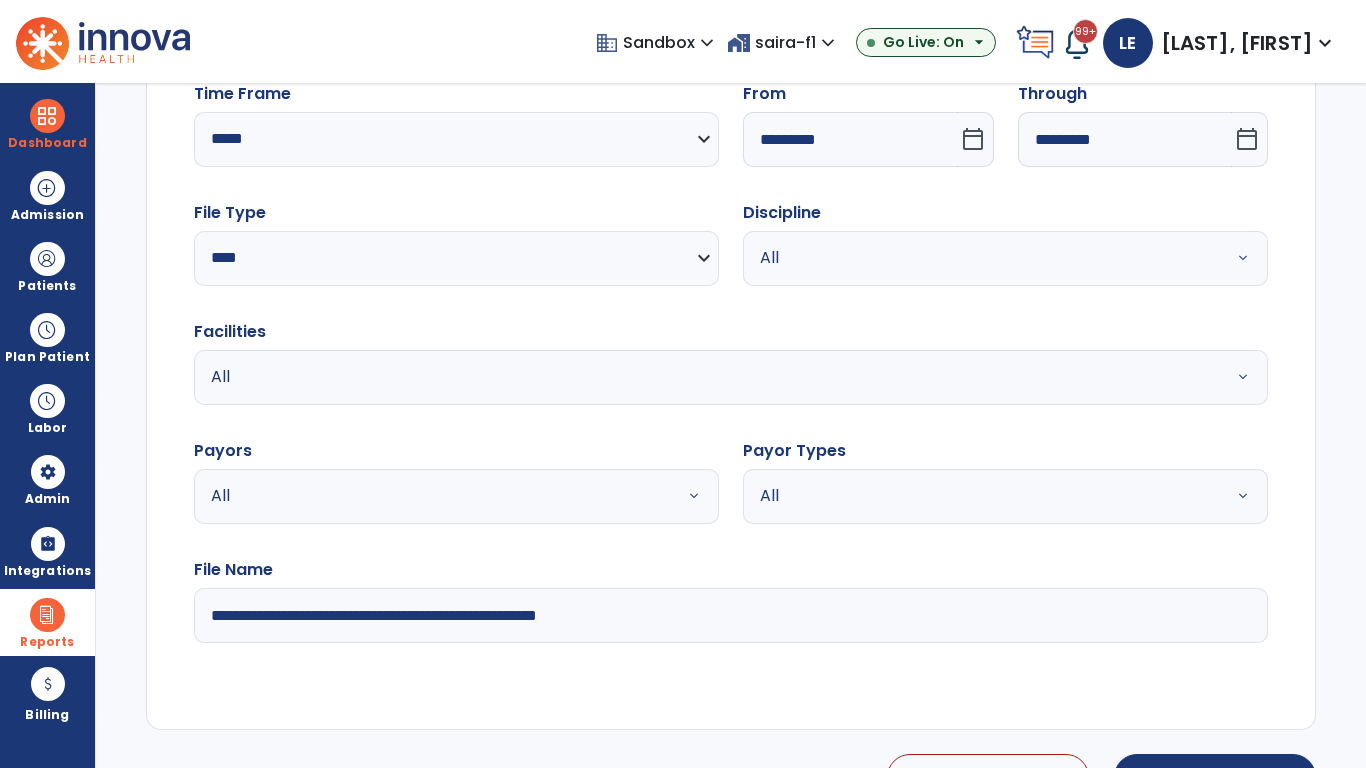 type on "**********" 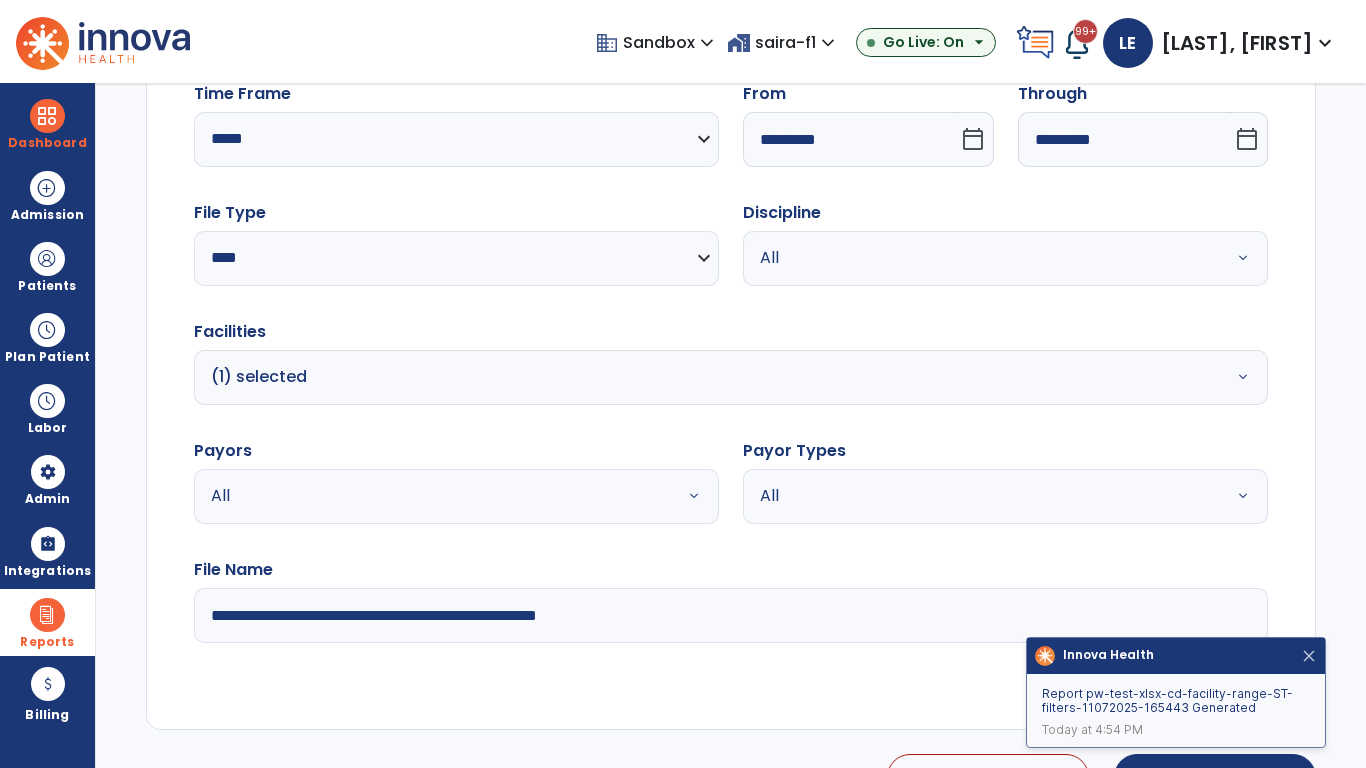 click at bounding box center (1309, 656) 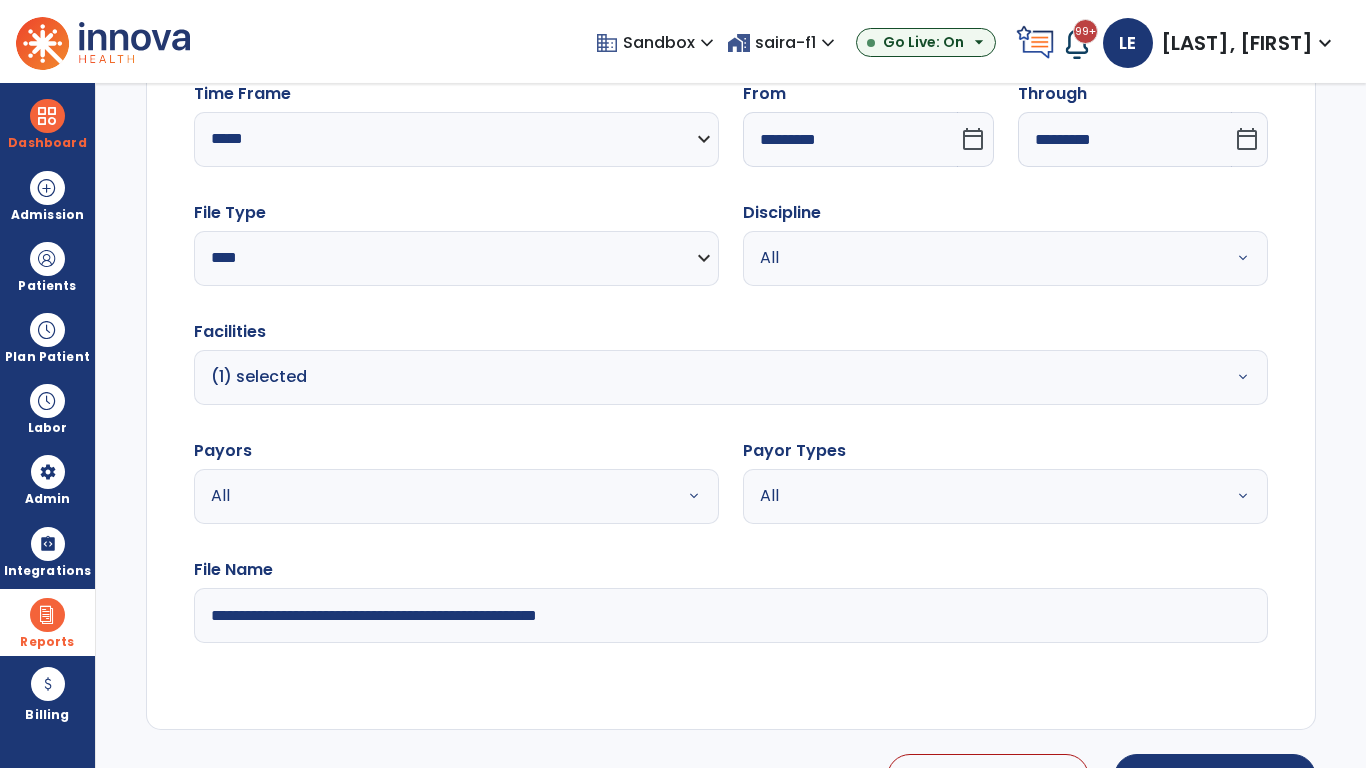scroll, scrollTop: 224, scrollLeft: 0, axis: vertical 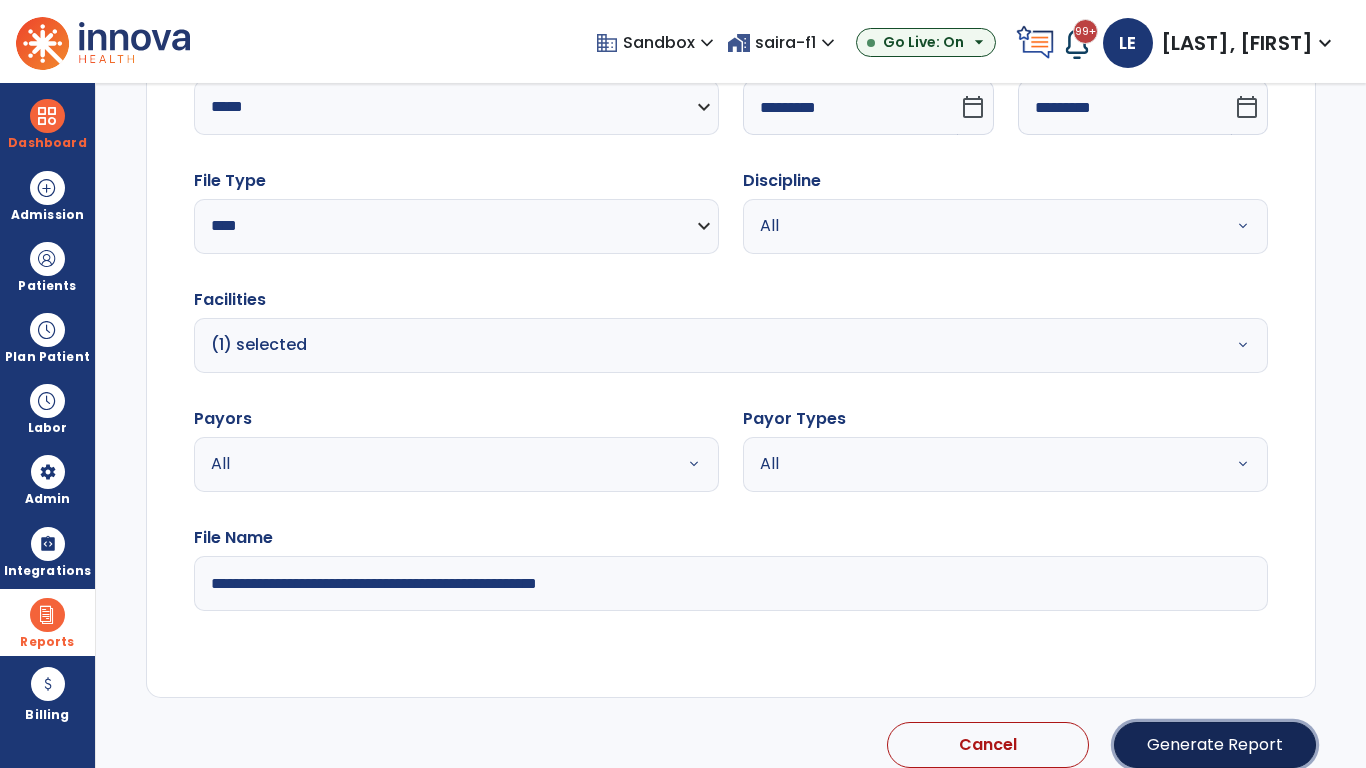 click on "Generate Report" 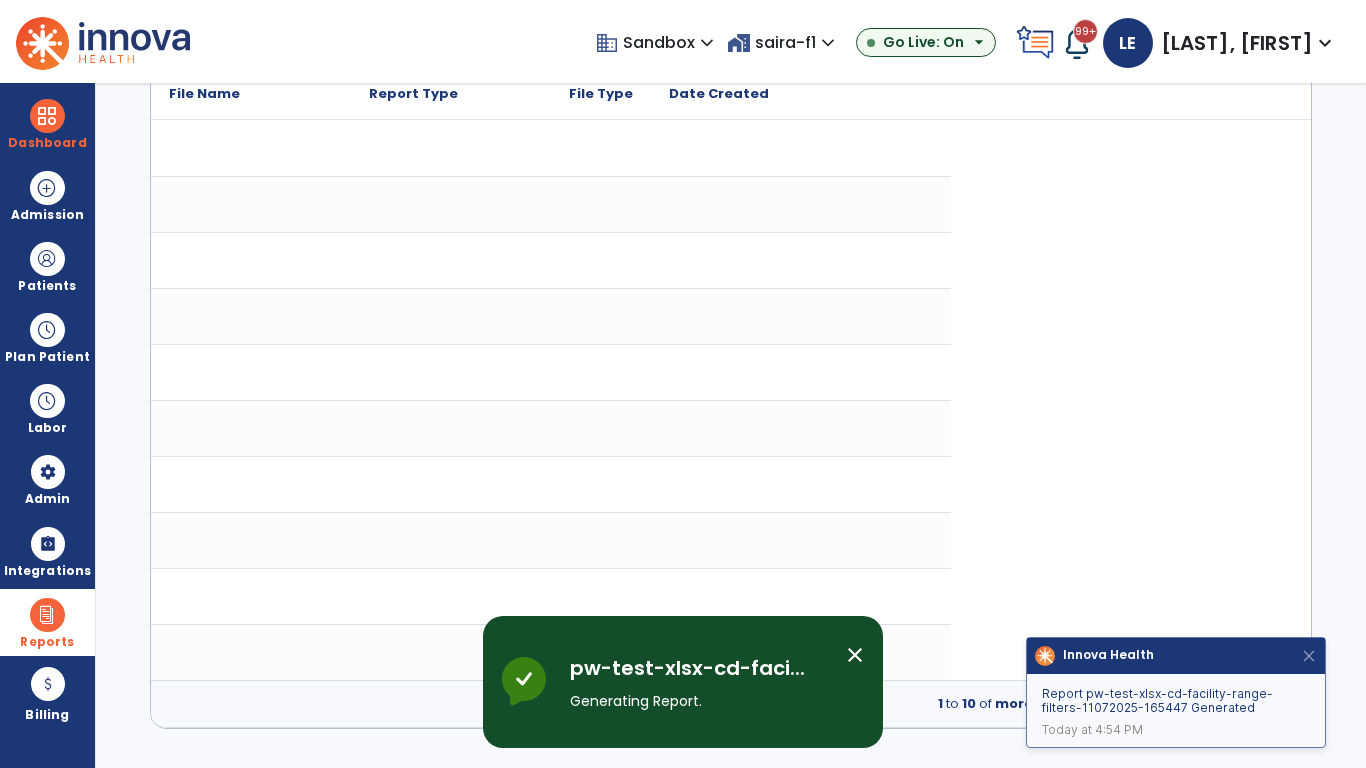 scroll, scrollTop: 0, scrollLeft: 0, axis: both 